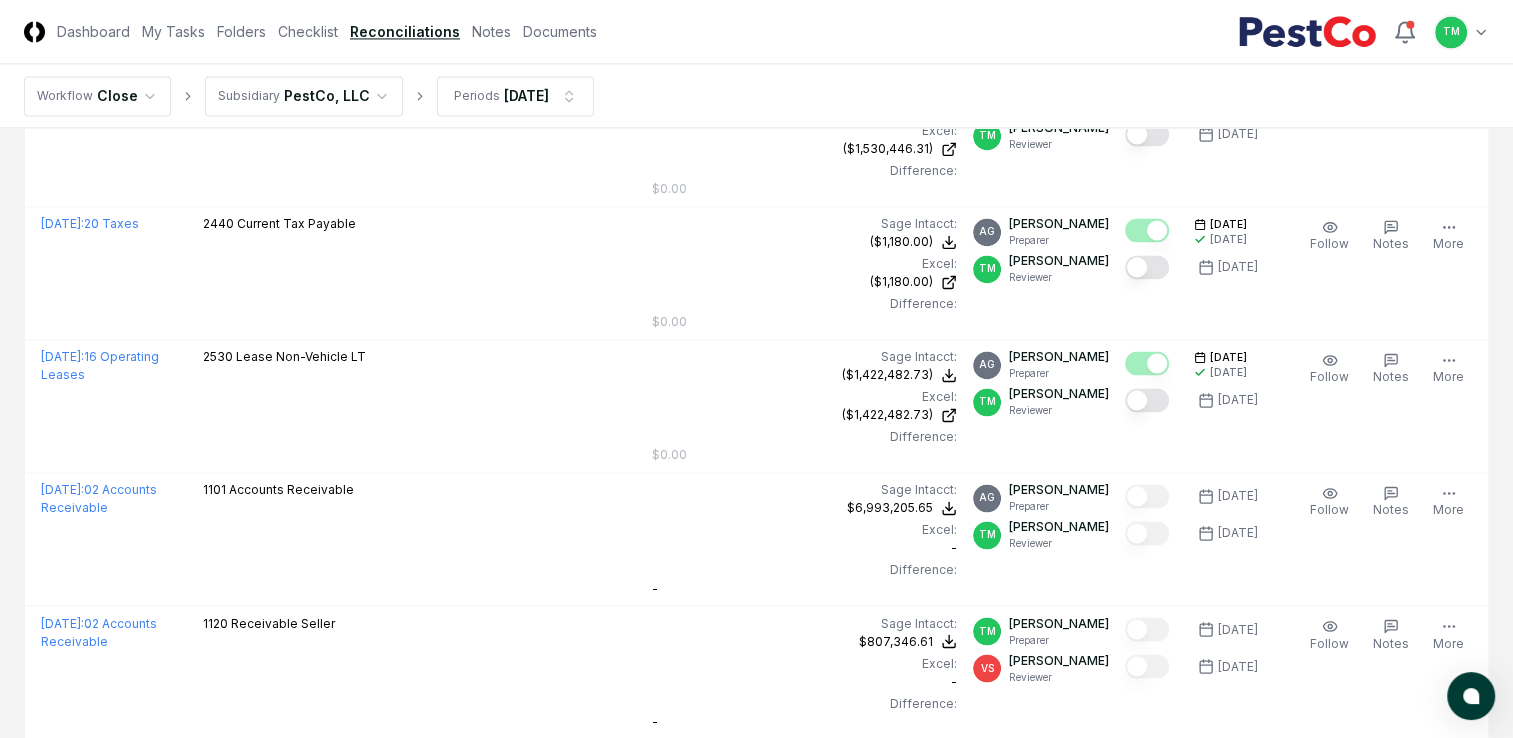 scroll, scrollTop: 3200, scrollLeft: 0, axis: vertical 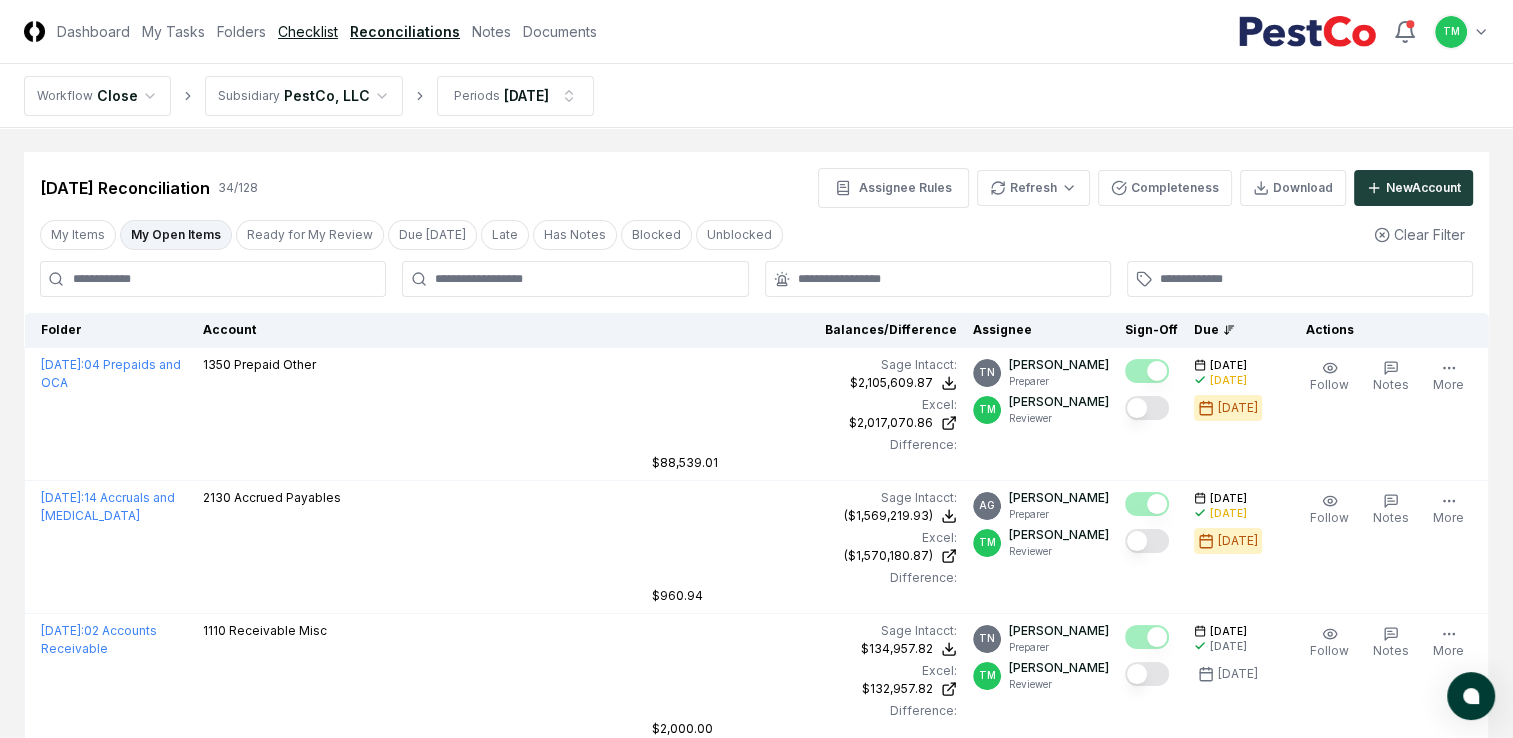 click on "Checklist" at bounding box center [308, 31] 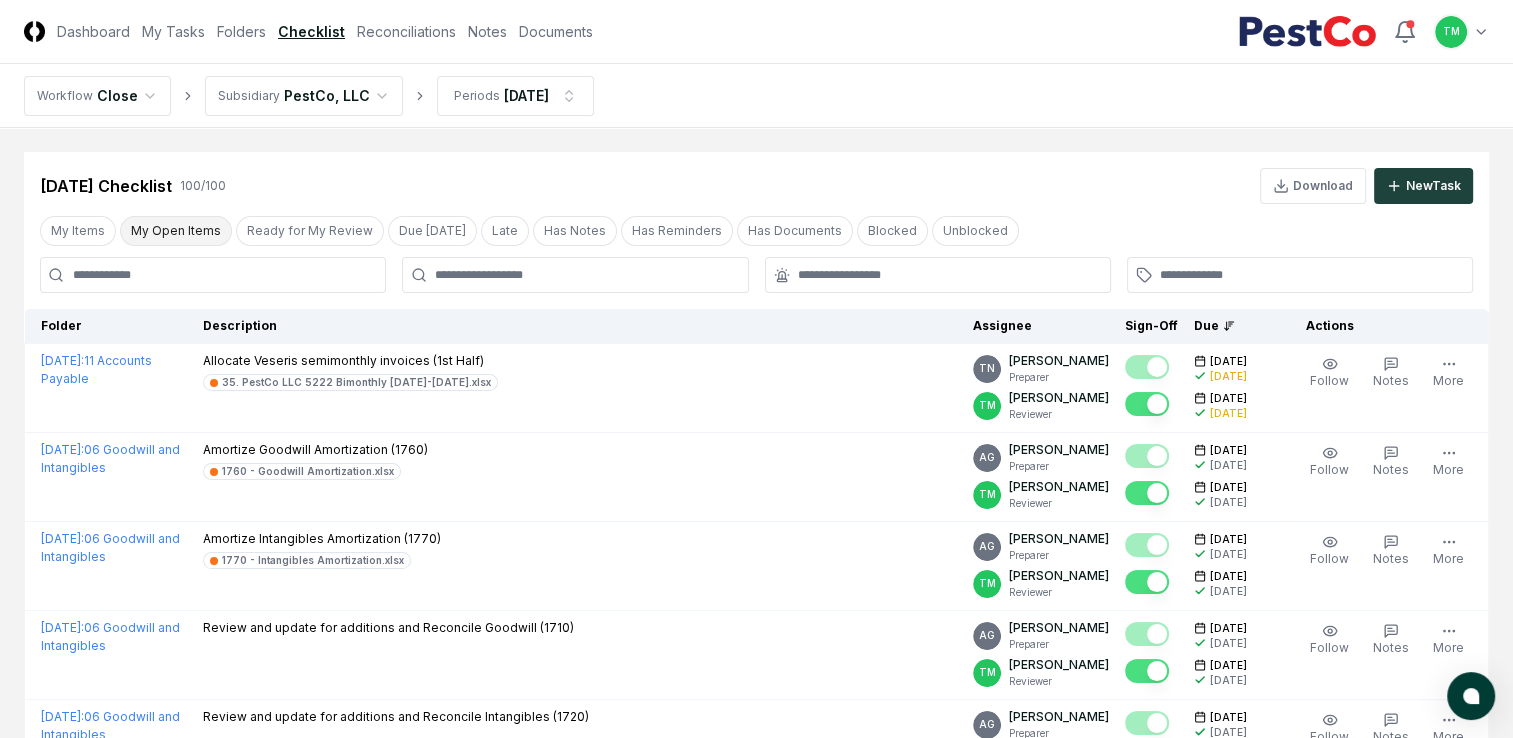 click on "My Open Items" at bounding box center [176, 231] 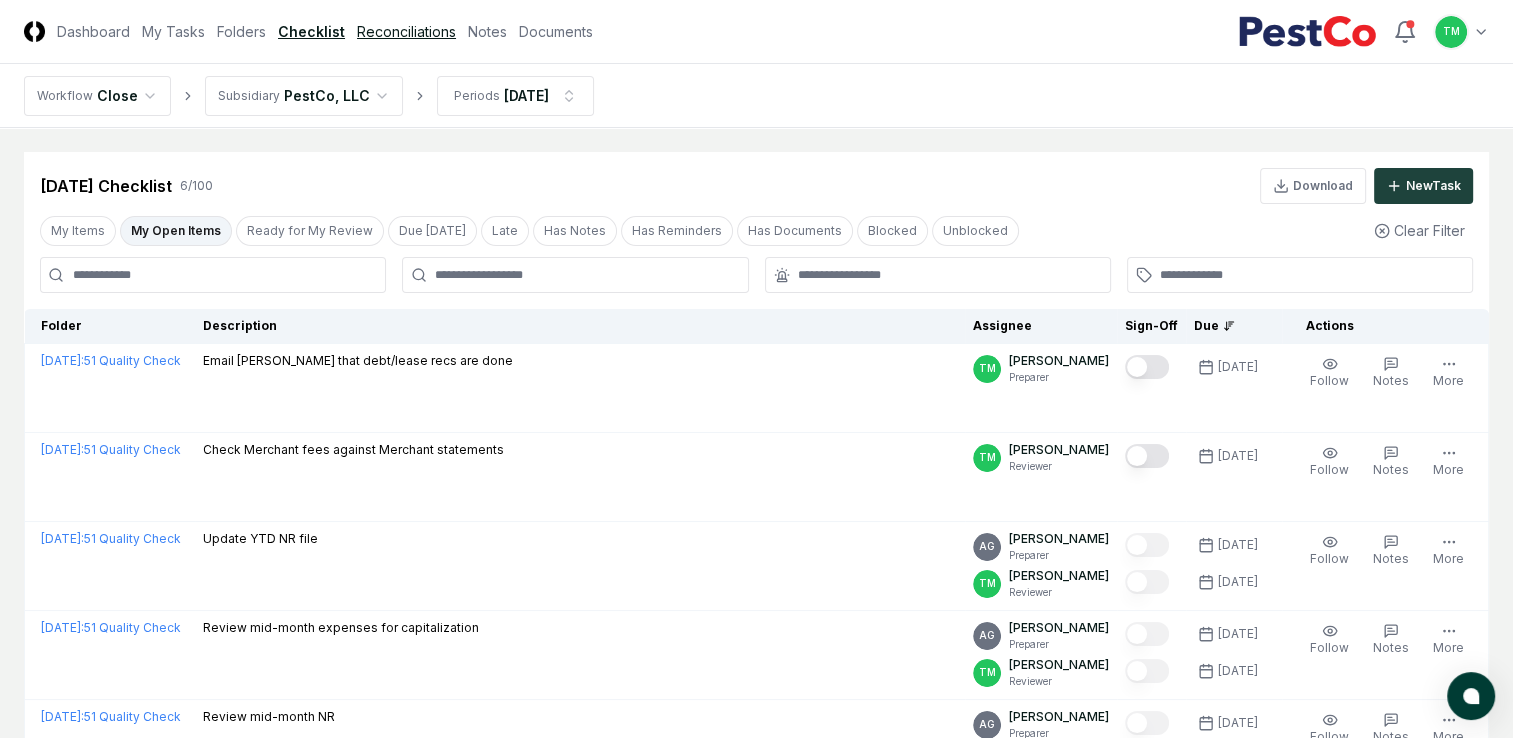 click on "Reconciliations" at bounding box center [406, 31] 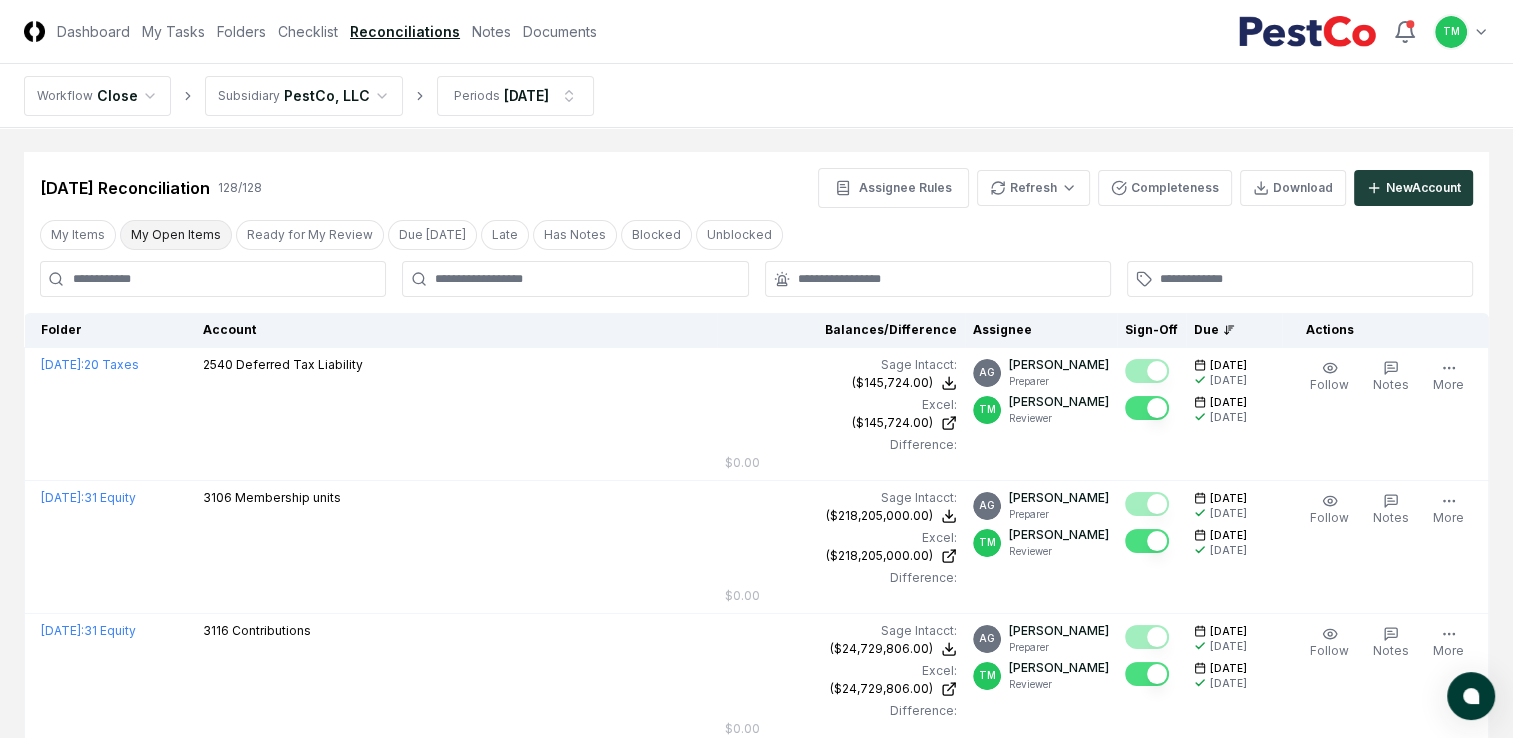 click on "My Open Items" at bounding box center [176, 235] 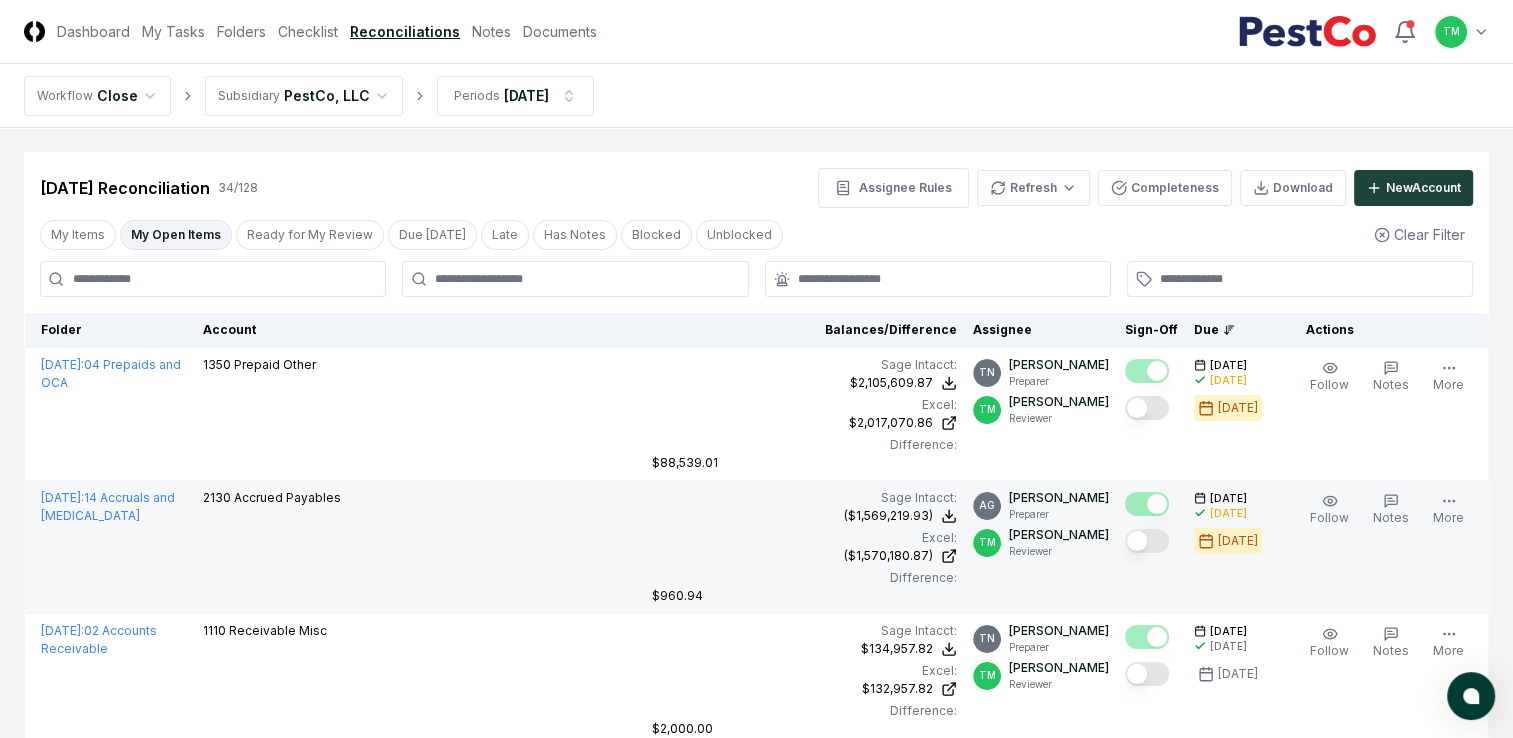 click at bounding box center [1147, 541] 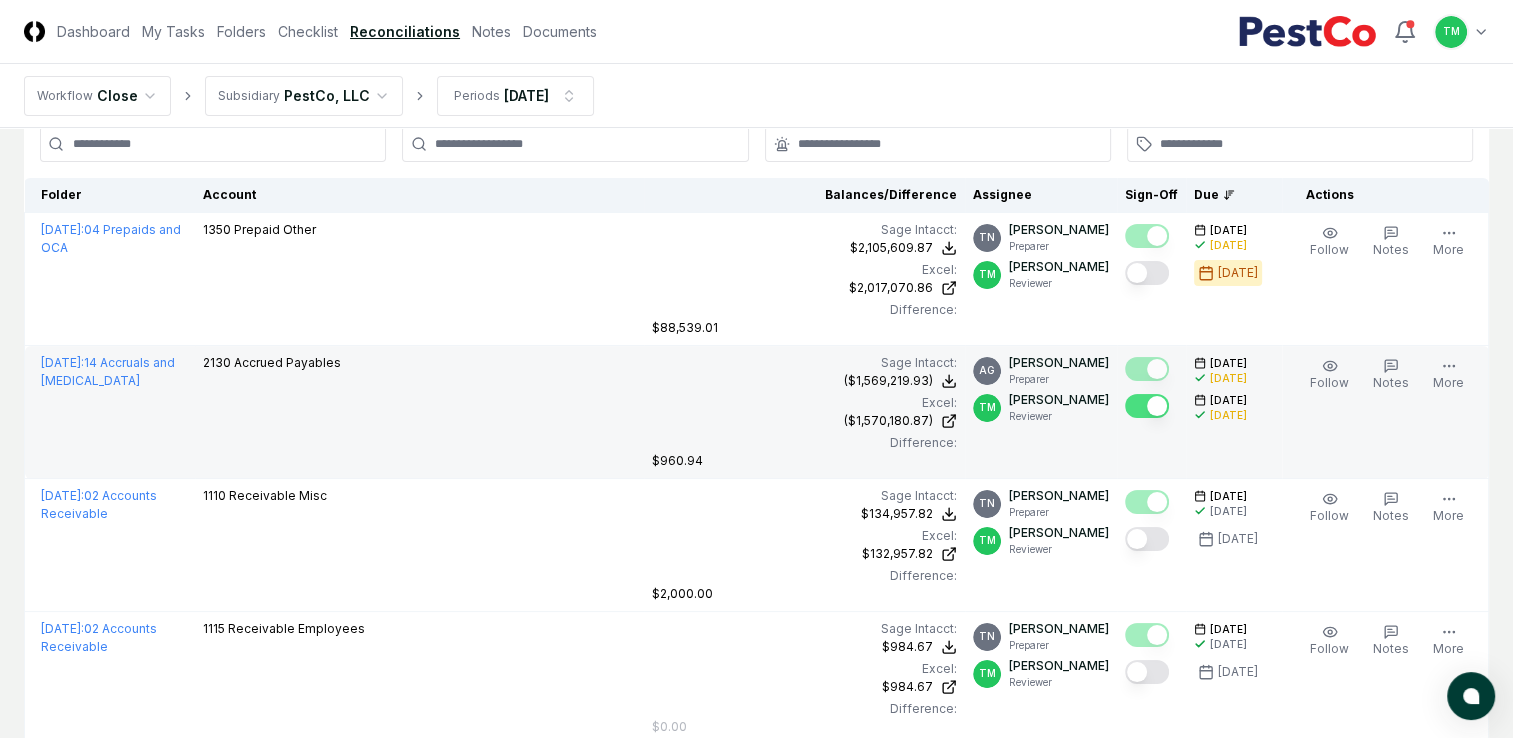 scroll, scrollTop: 100, scrollLeft: 0, axis: vertical 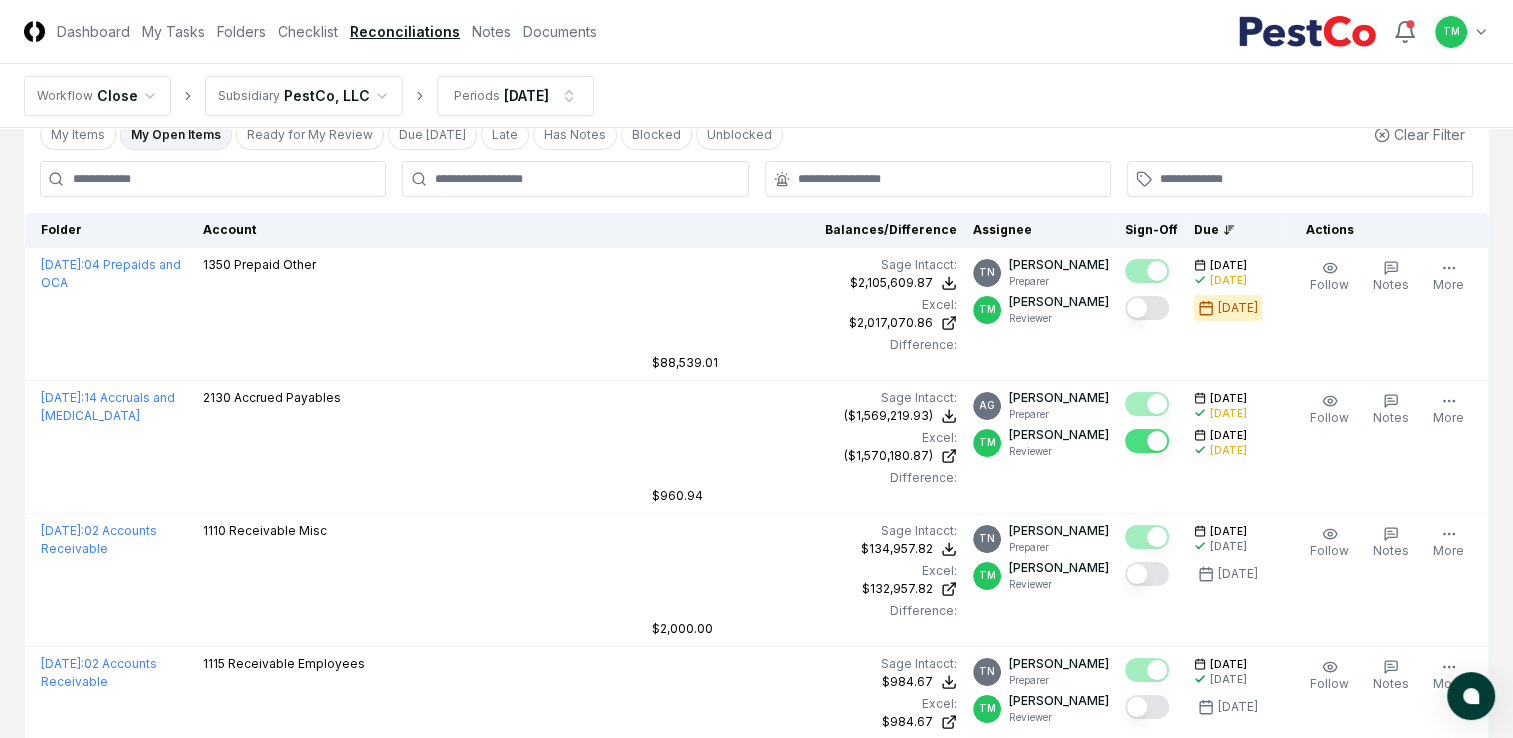 click on "CloseCore Dashboard My Tasks Folders Checklist Reconciliations Notes Documents Toggle navigation menu   TM Toggle user menu Workflow Close Subsidiary PestCo, LLC Periods [DATE] Cancel Reassign [DATE] Reconciliation 34 / 128 Assignee Rules Refresh Completeness Download New  Account My Items My Open Items Ready for My Review Due [DATE] Late Has Notes Blocked Unblocked Clear Filter Folder Account Balances/Difference Per  Sage Intacct Per Excel Difference Assignee Sign-Off   Due Actions [DATE] :  04 Prepaids and OCA 1350   Prepaid Other Sage Intacct : $2,105,609.87 Excel: $2,017,070.86 Difference: $88,539.01 $2,105,609.87 $2,017,070.86 $88,539.01 TN [PERSON_NAME] Preparer TM [PERSON_NAME] Reviewer [DATE] [DATE] [DATE] Follow Notes Edit Task More [DATE] :  14 Accruals and [MEDICAL_DATA] 2130   Accrued Payables Sage Intacct : ($1,569,219.93) Excel: ($1,570,180.87) Difference: $960.94 ($1,569,219.93) ($1,570,180.87) $960.94 AG [PERSON_NAME] Preparer TM [PERSON_NAME] Reviewer [DATE]" at bounding box center (756, 2407) 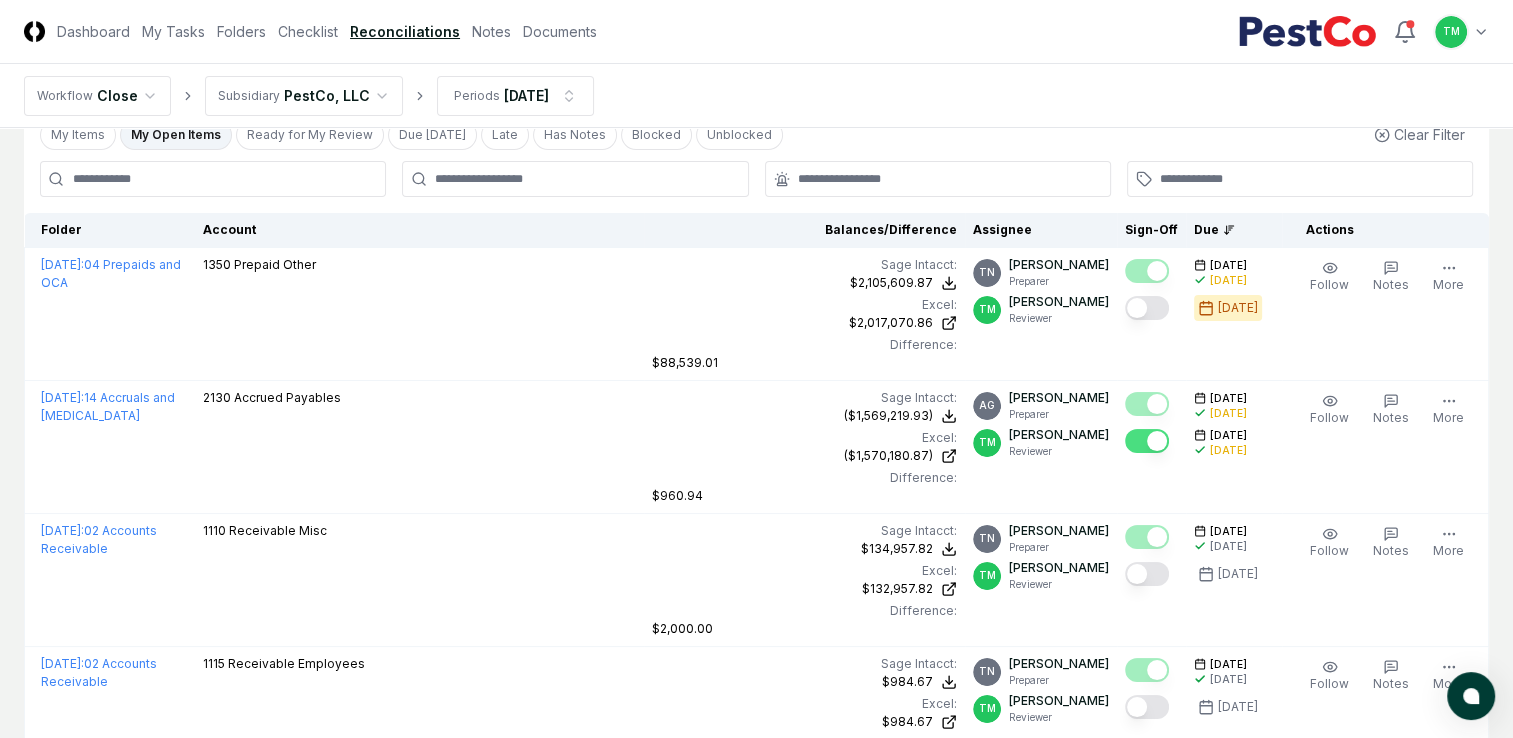 scroll, scrollTop: 0, scrollLeft: 0, axis: both 